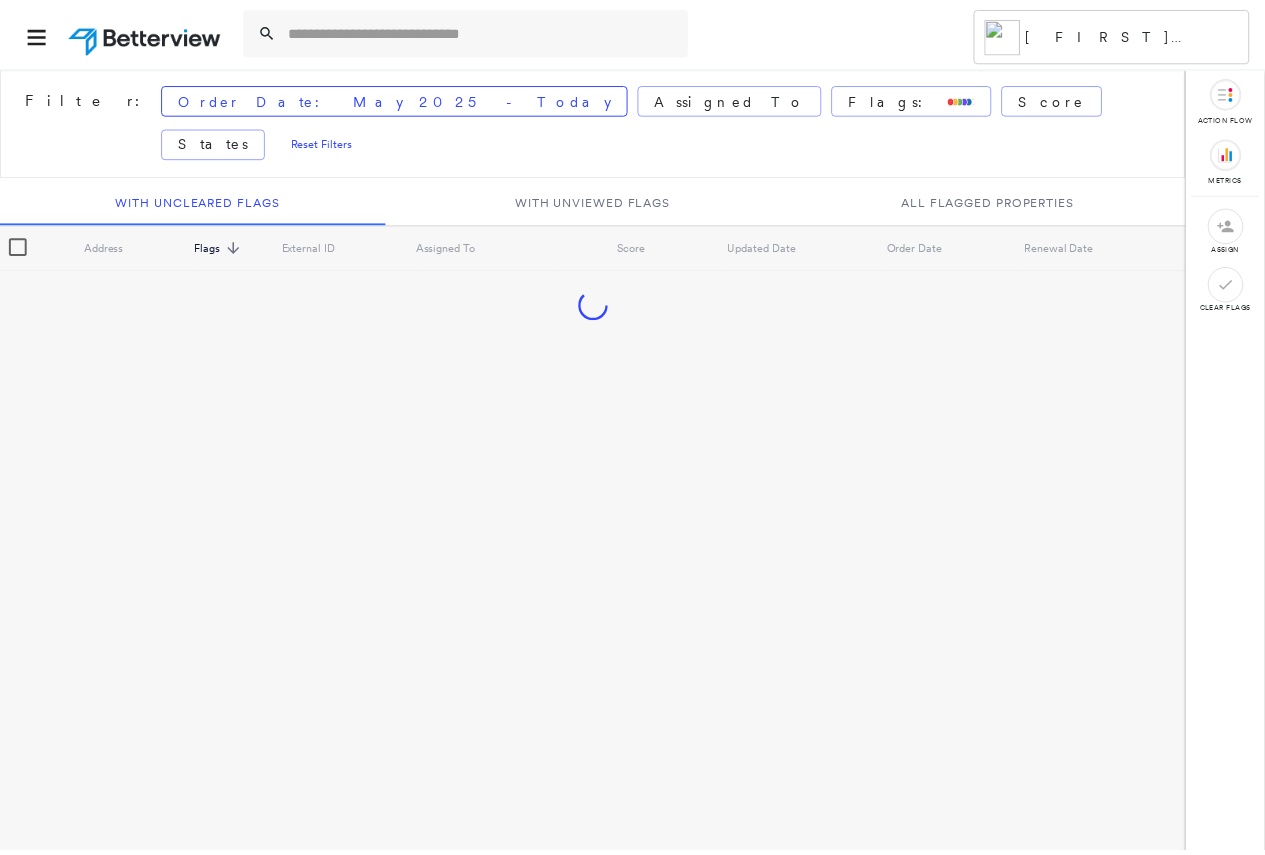 scroll, scrollTop: 0, scrollLeft: 0, axis: both 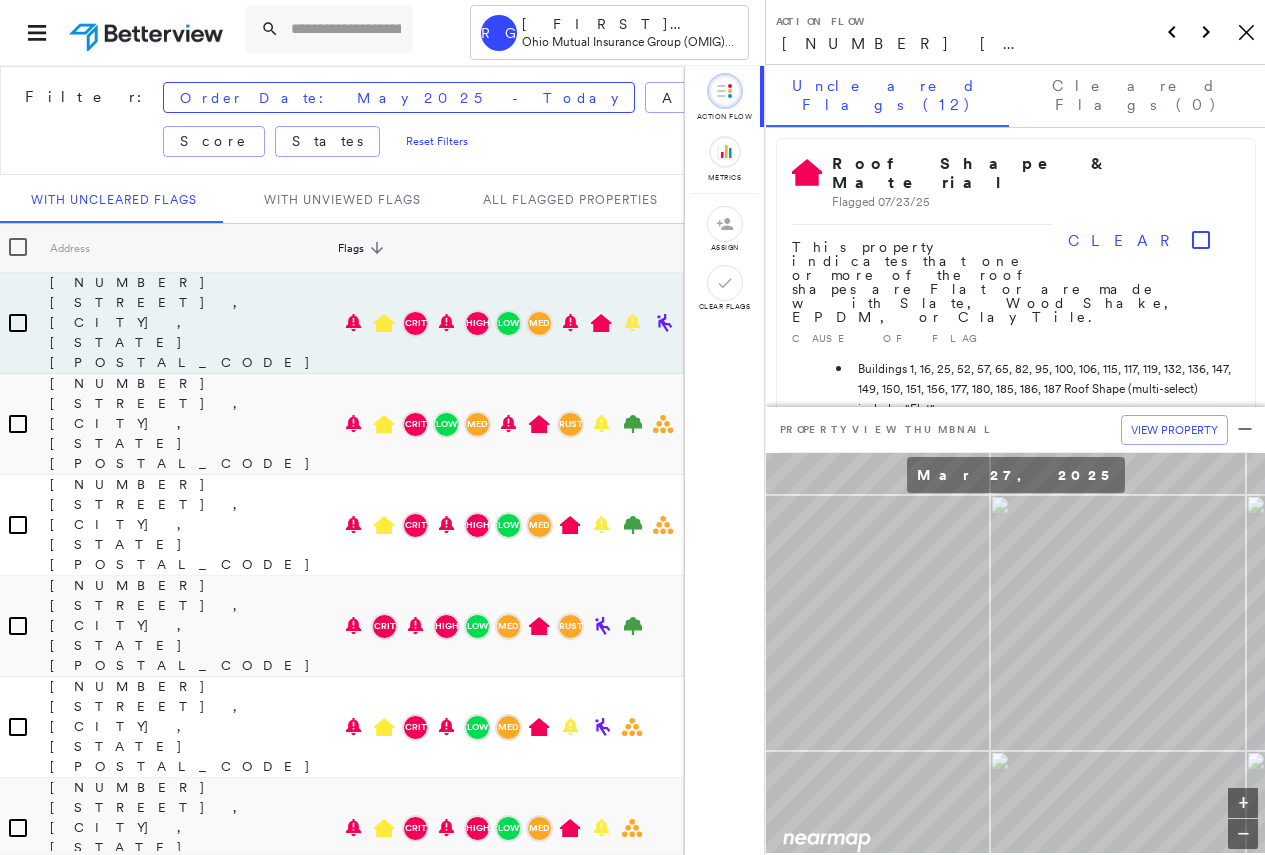 click on "Icon_Closemodal" 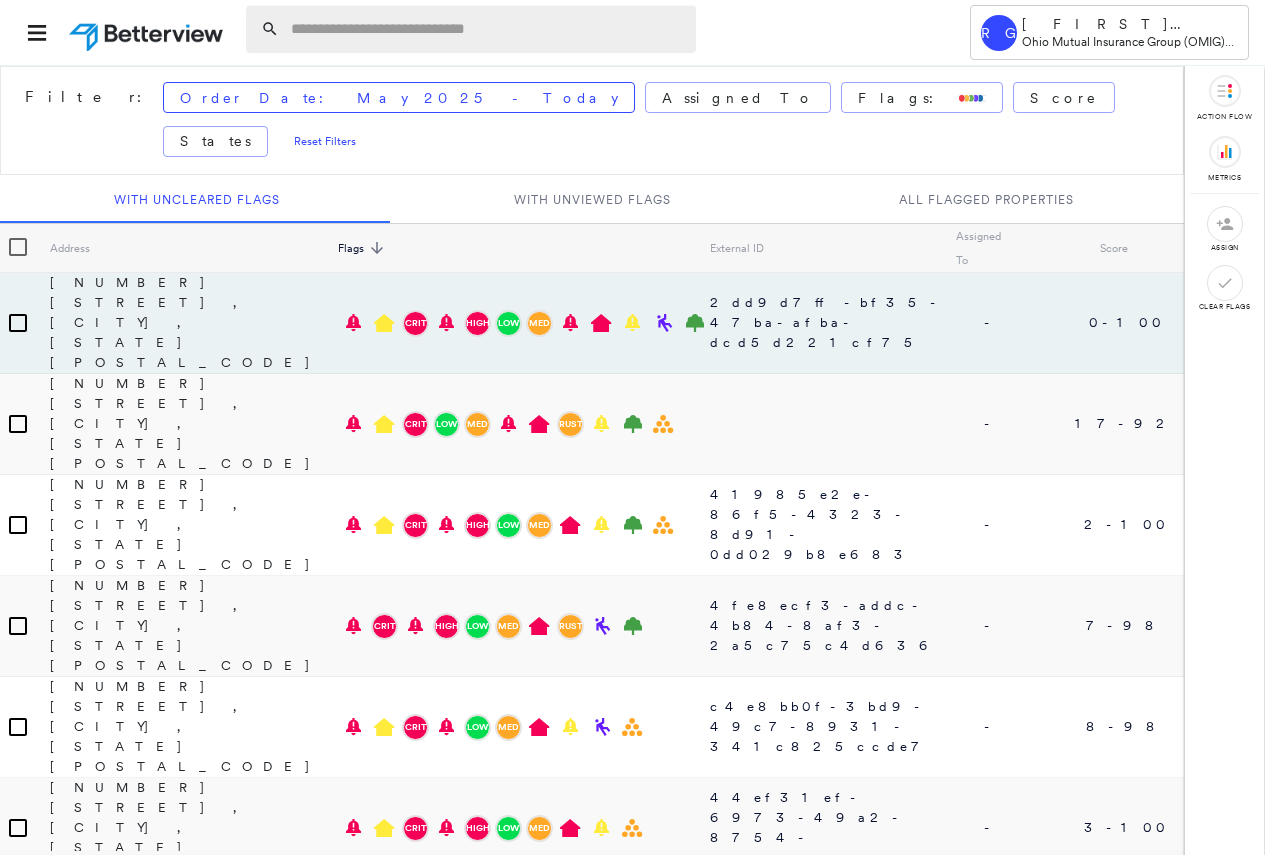 click at bounding box center [487, 29] 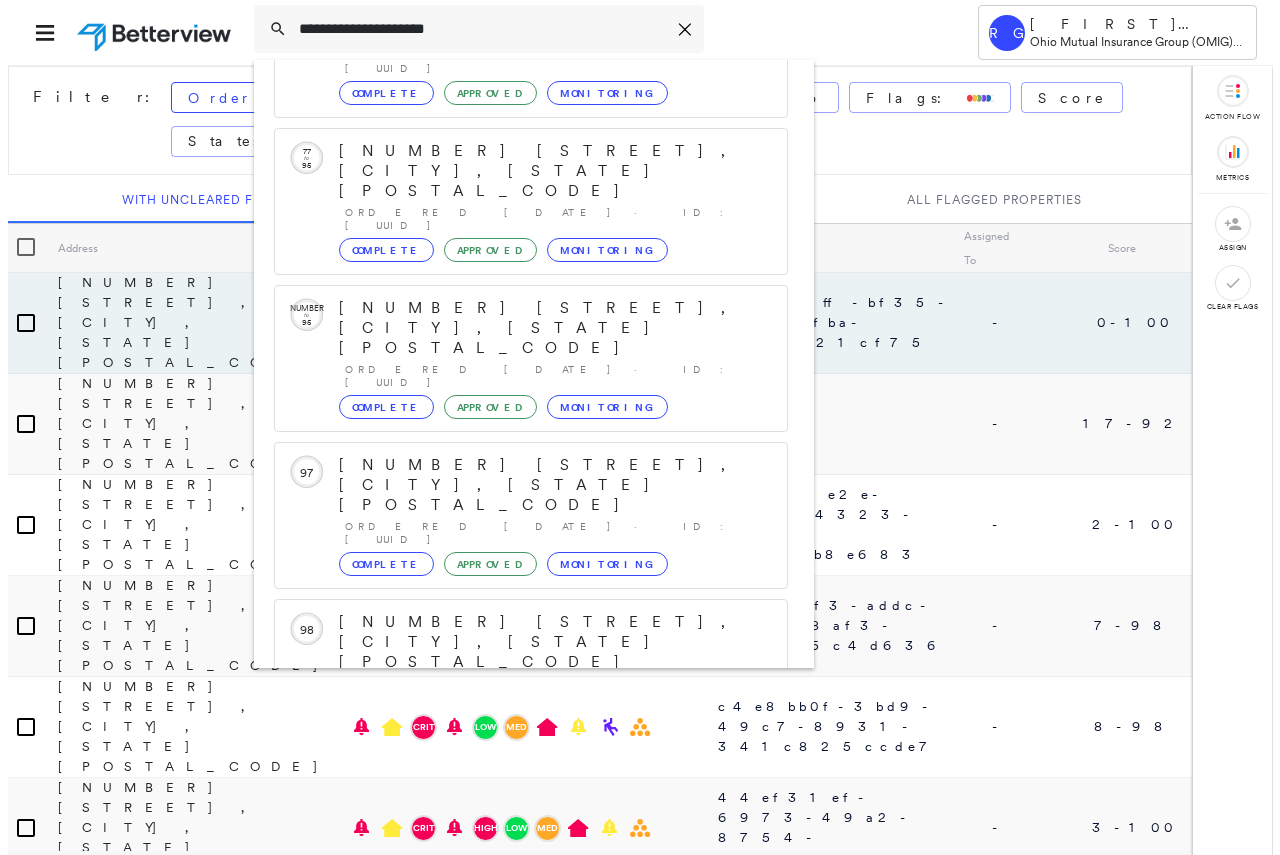 scroll, scrollTop: 213, scrollLeft: 0, axis: vertical 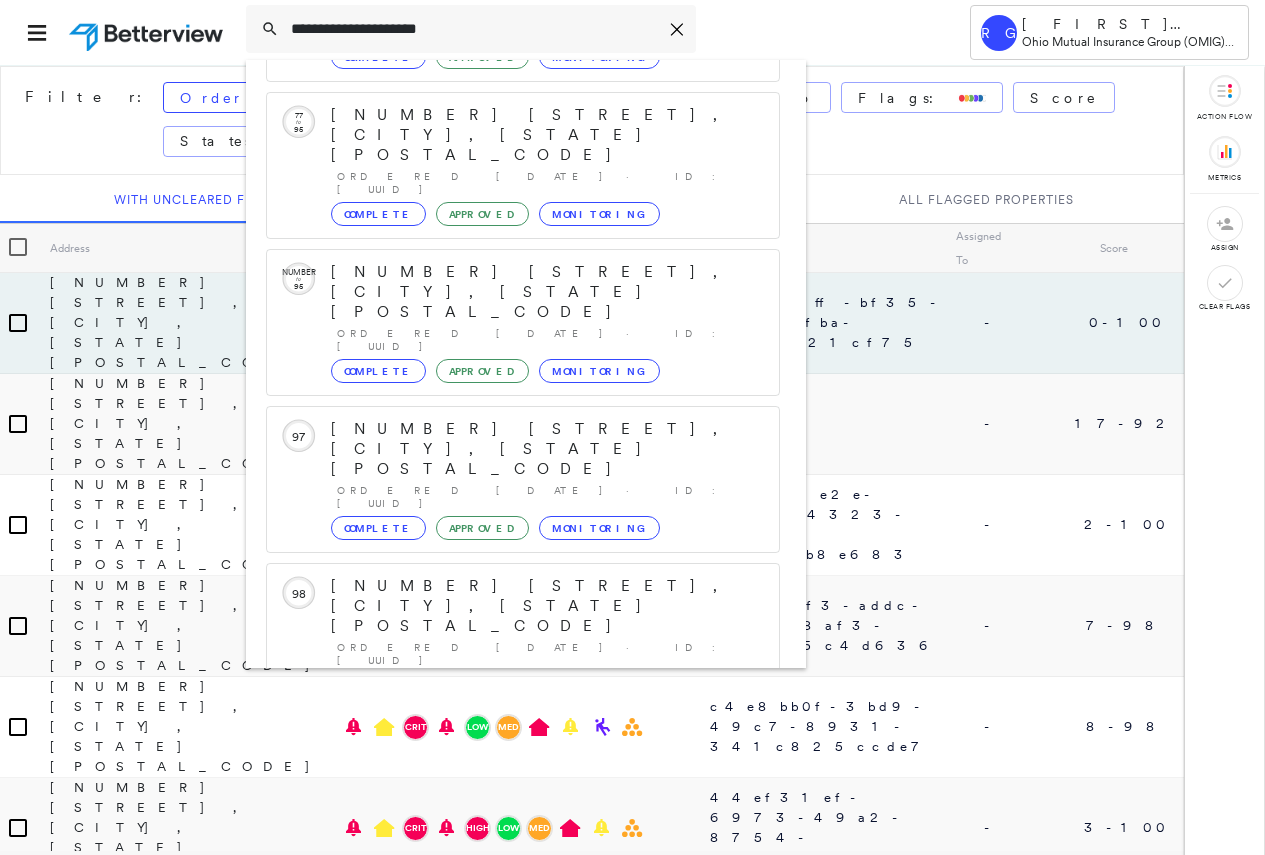 type on "**********" 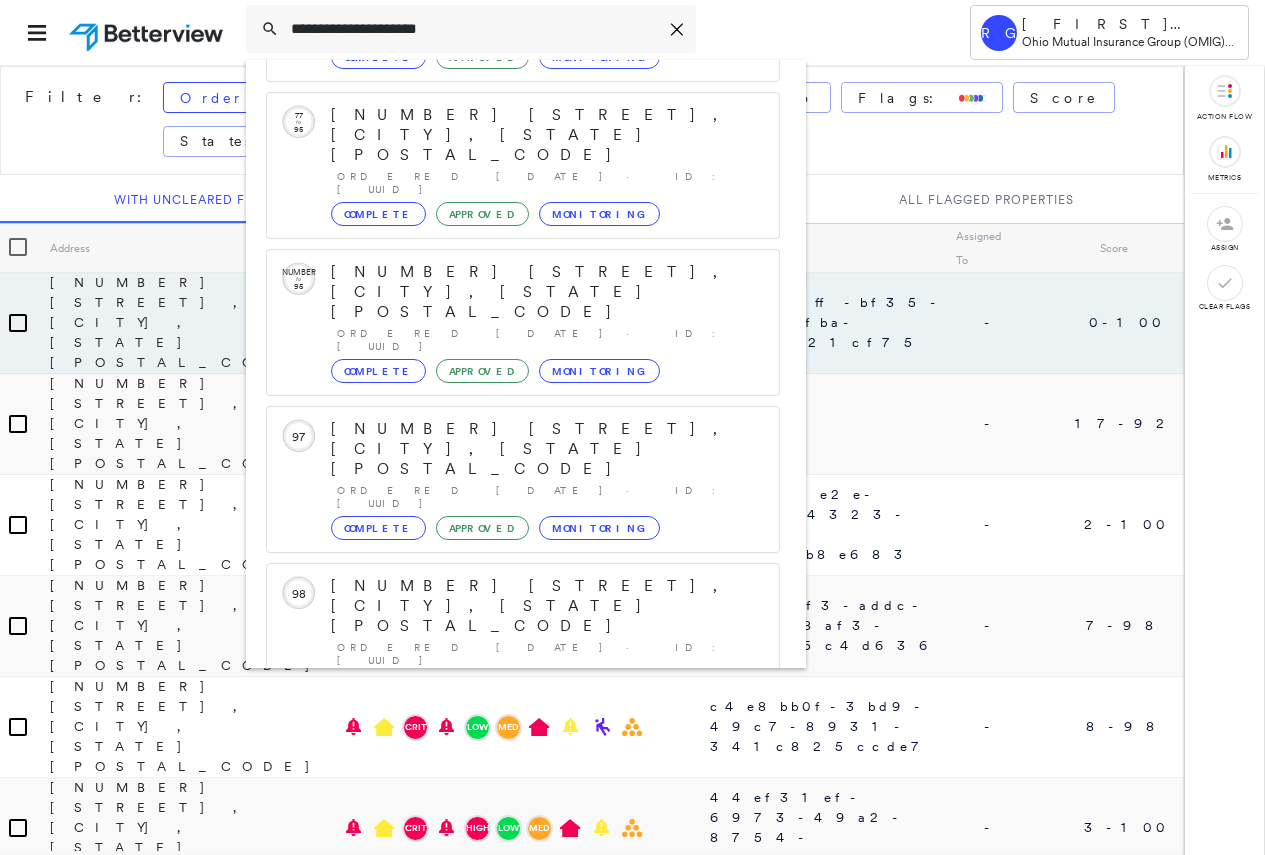 click 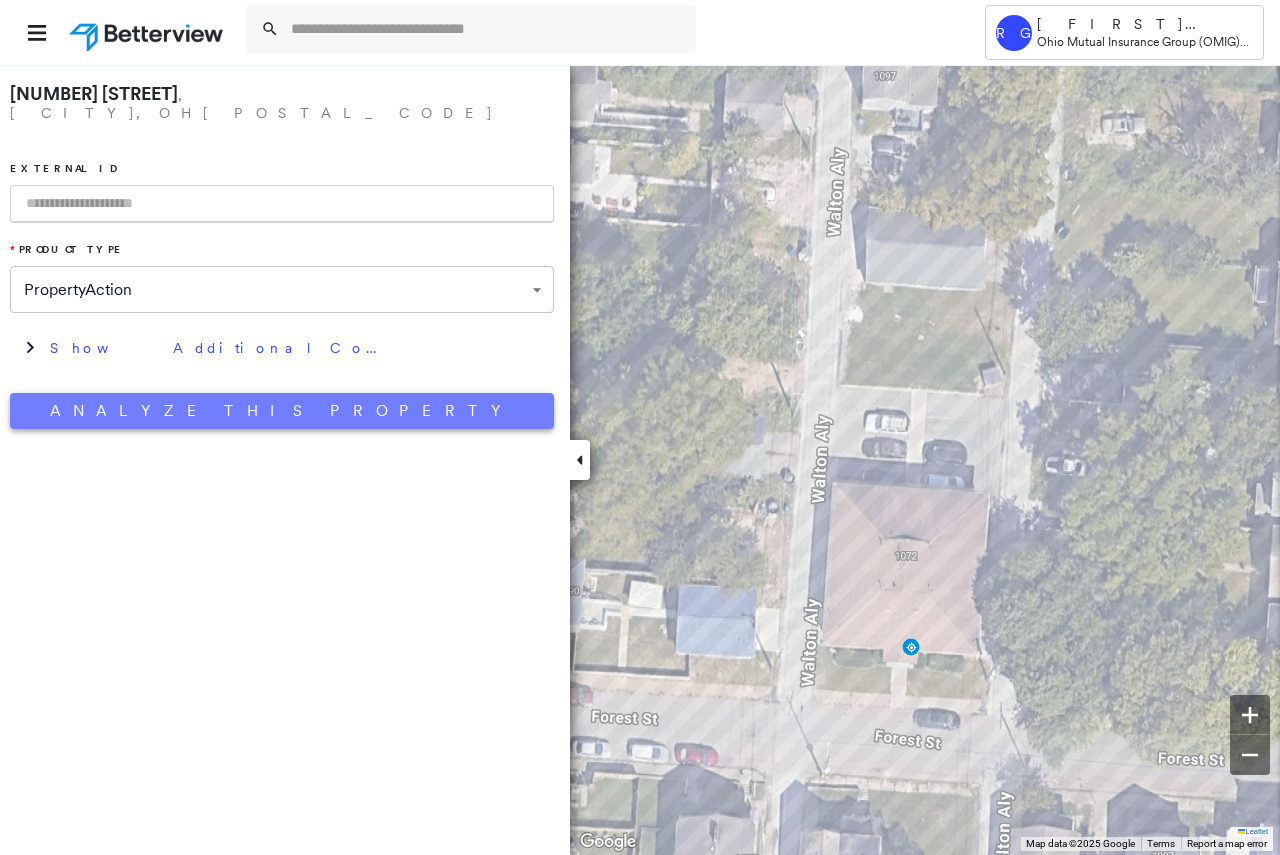 click on "Analyze This Property" at bounding box center [282, 411] 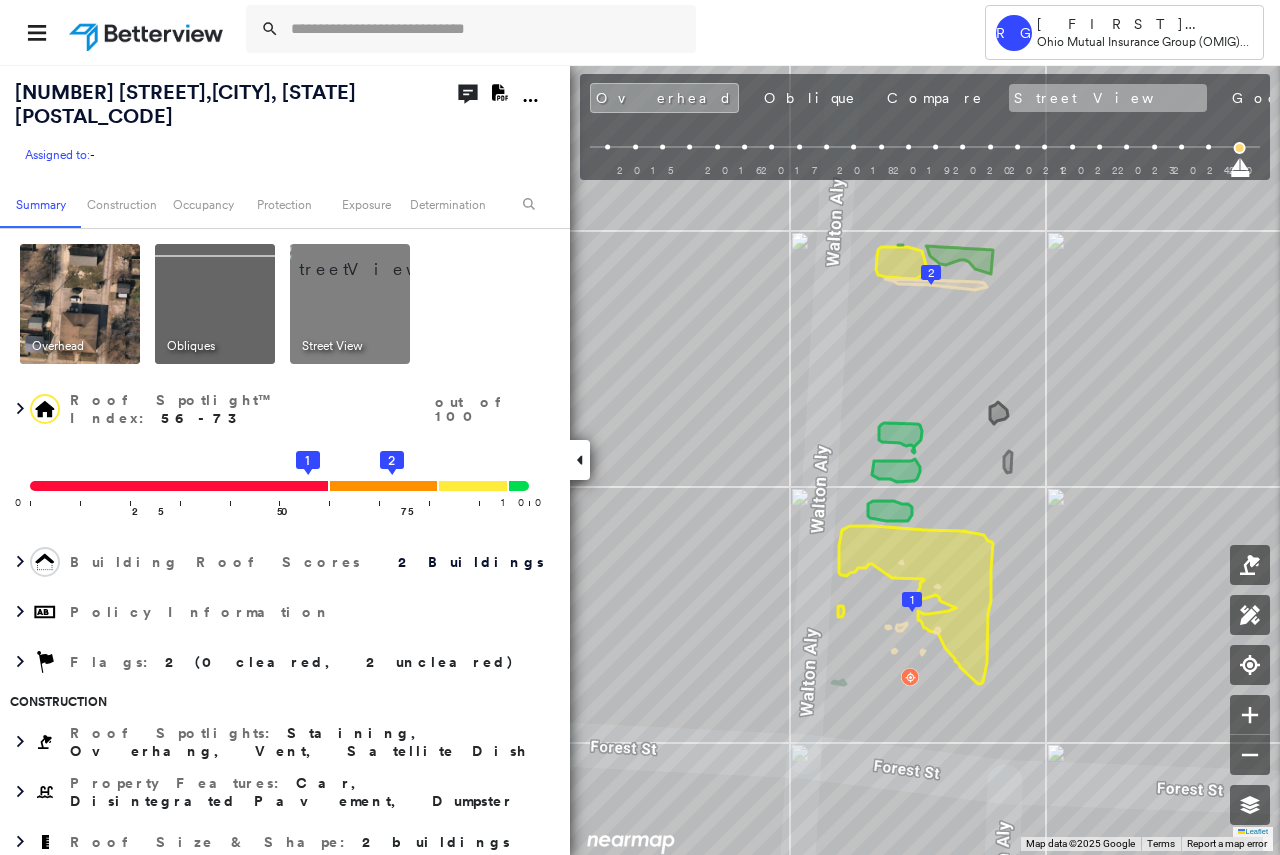 click on "Street View" at bounding box center (1108, 98) 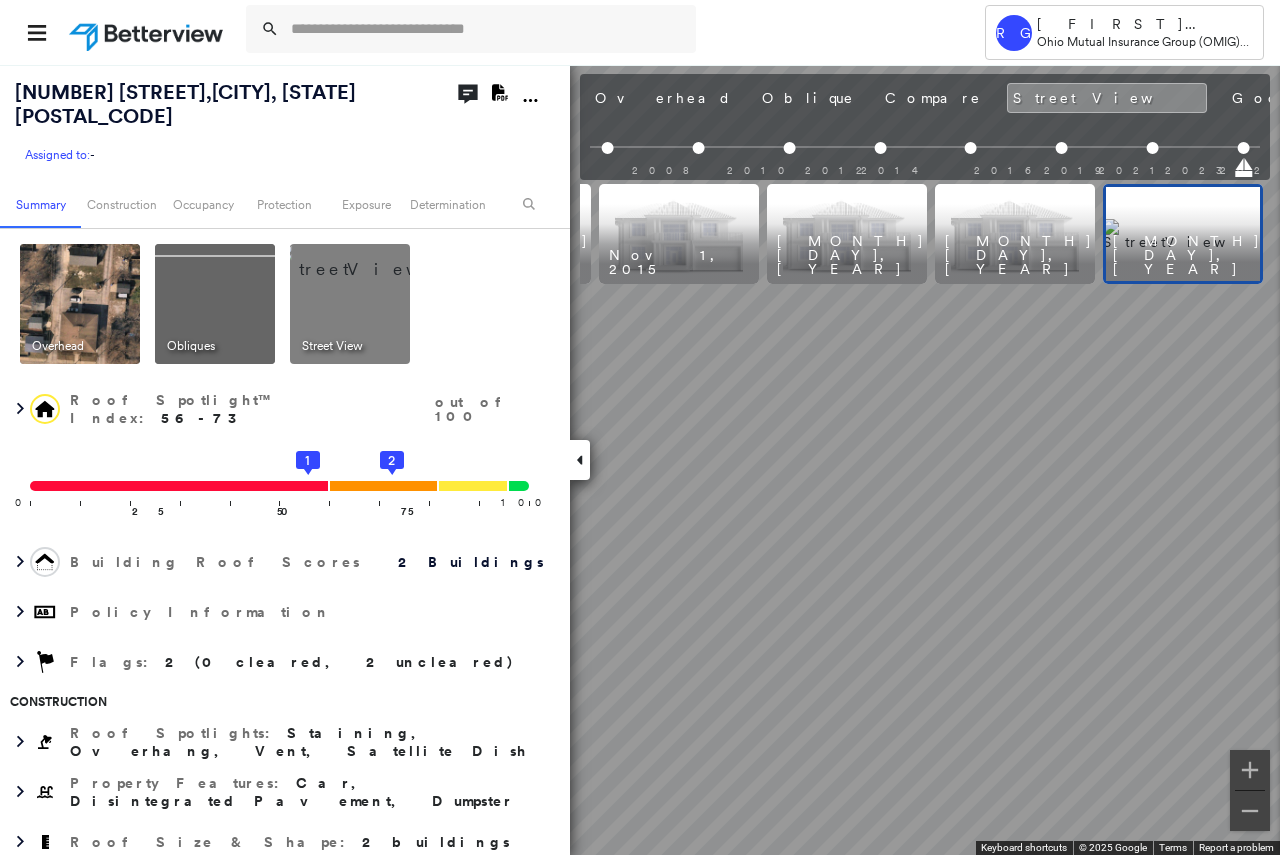 scroll, scrollTop: 0, scrollLeft: 654, axis: horizontal 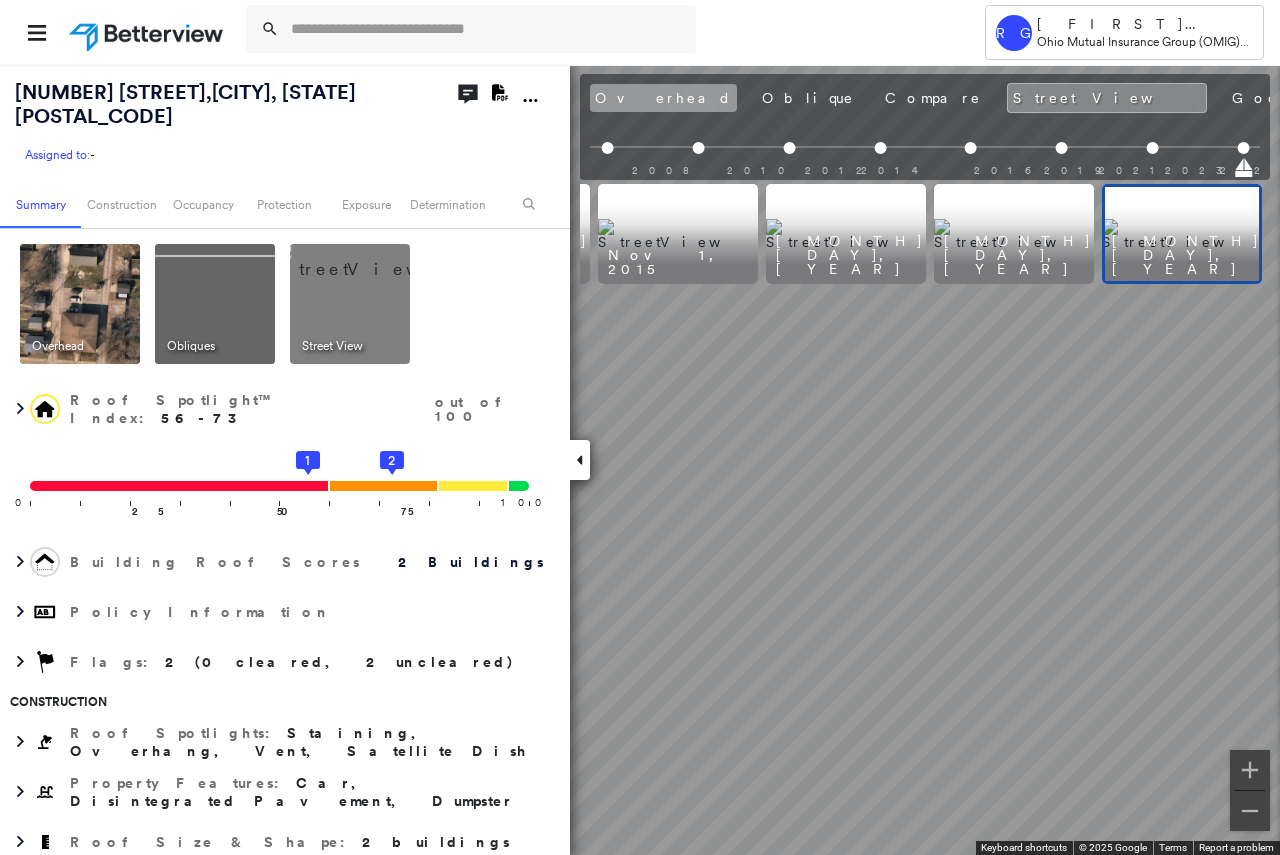 click on "Overhead" at bounding box center (663, 98) 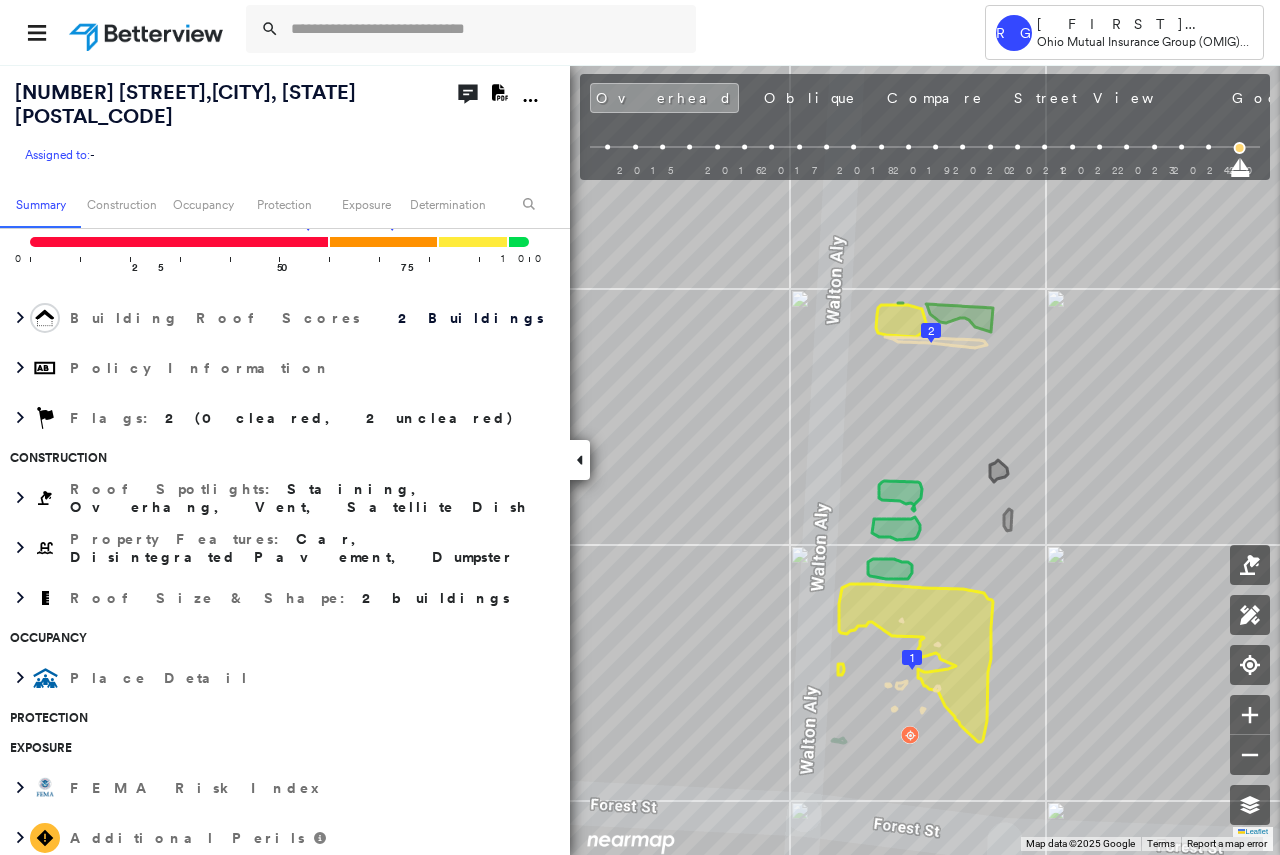 scroll, scrollTop: 0, scrollLeft: 0, axis: both 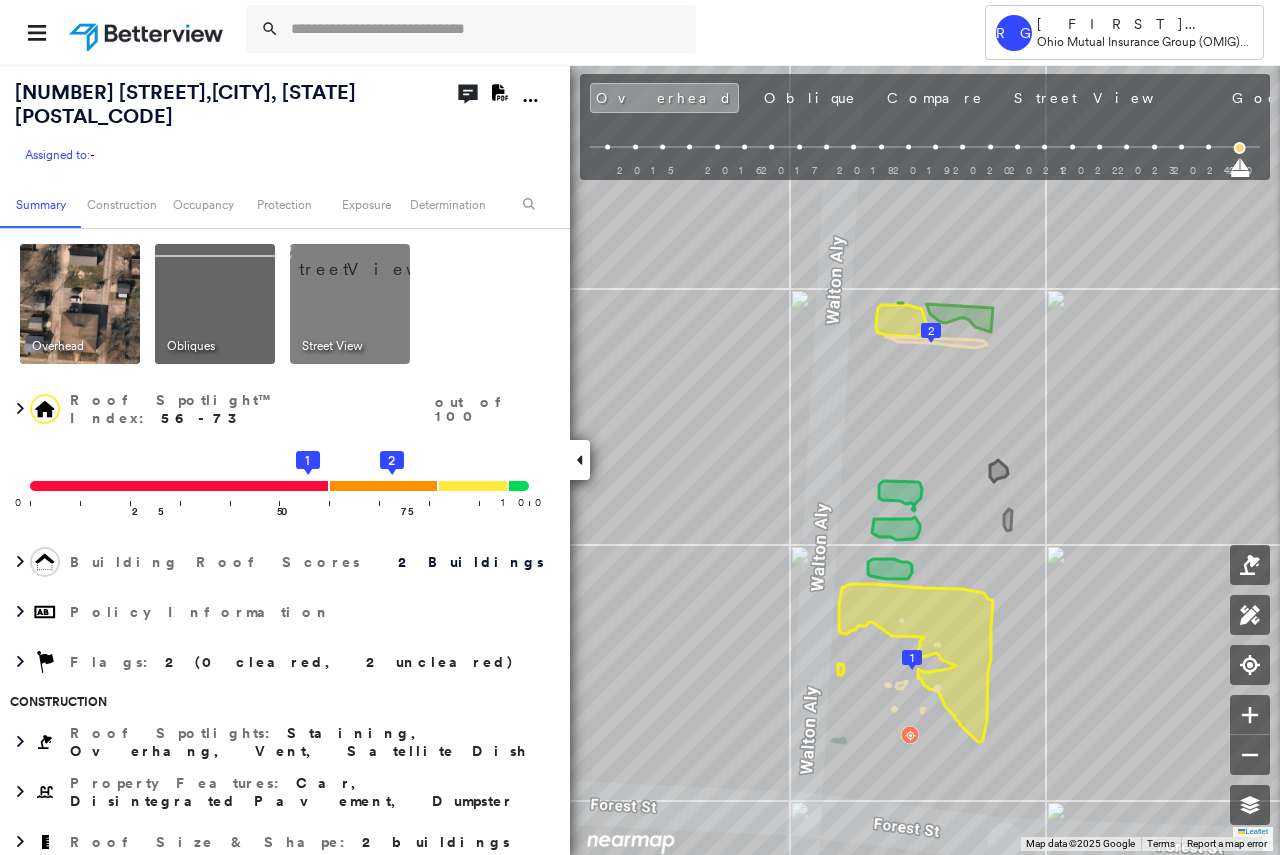 click 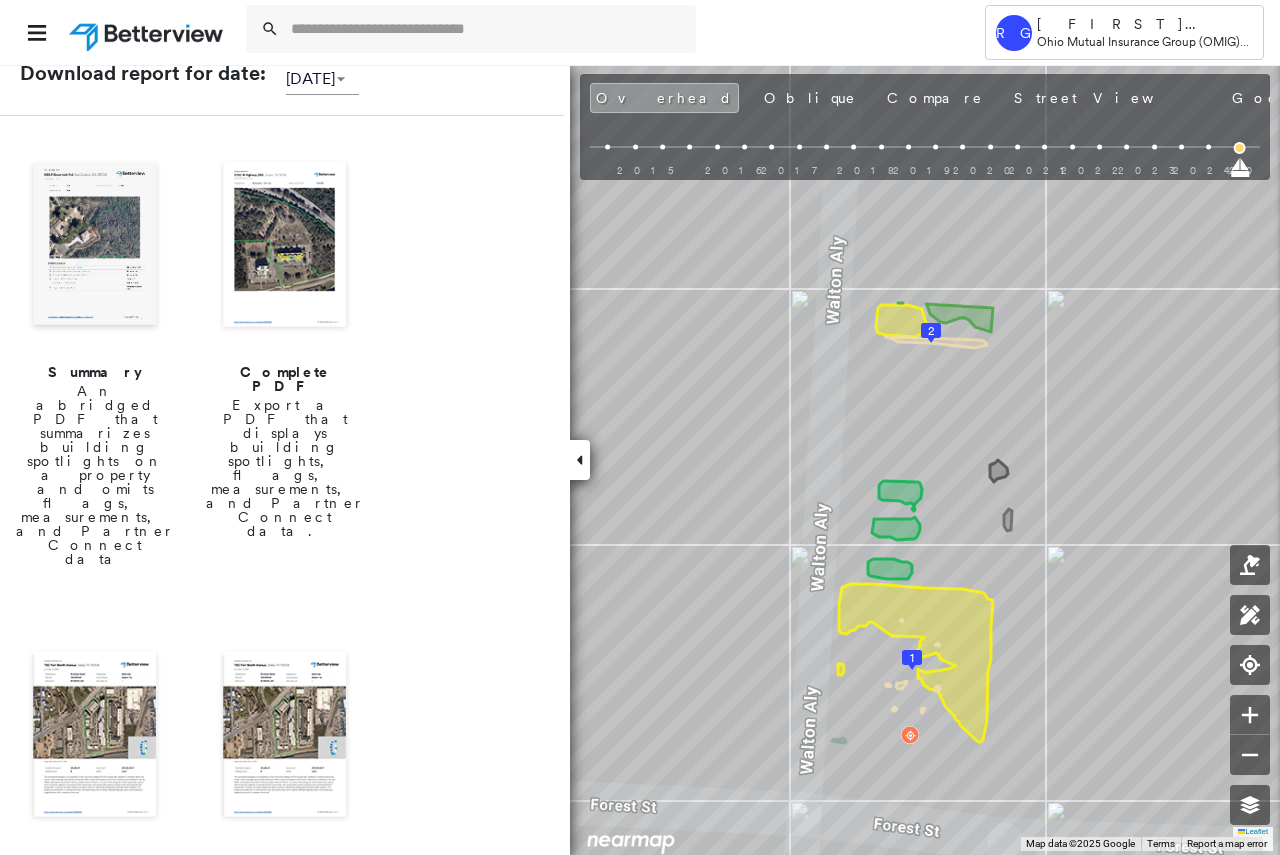 scroll, scrollTop: 159, scrollLeft: 0, axis: vertical 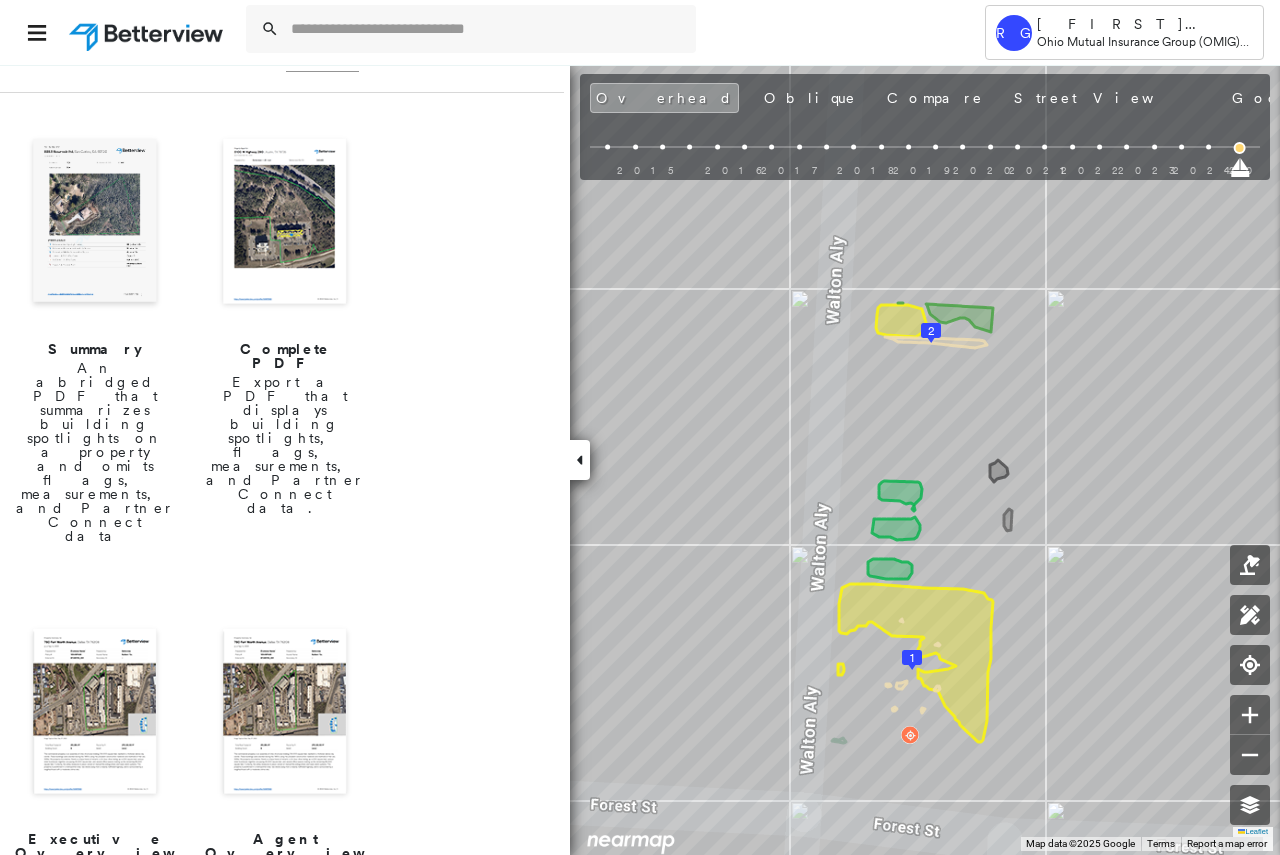 click at bounding box center [95, 223] 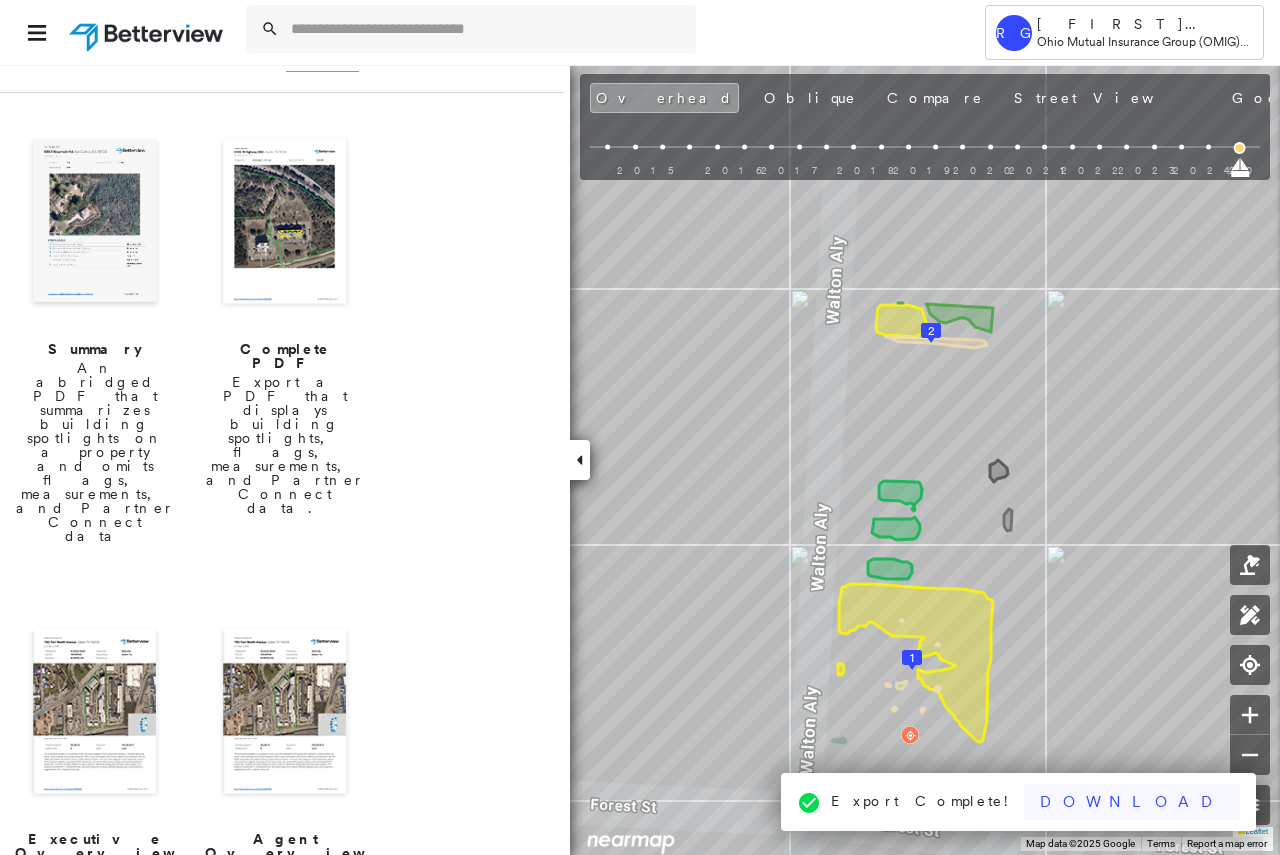 click on "Download" at bounding box center [1132, 802] 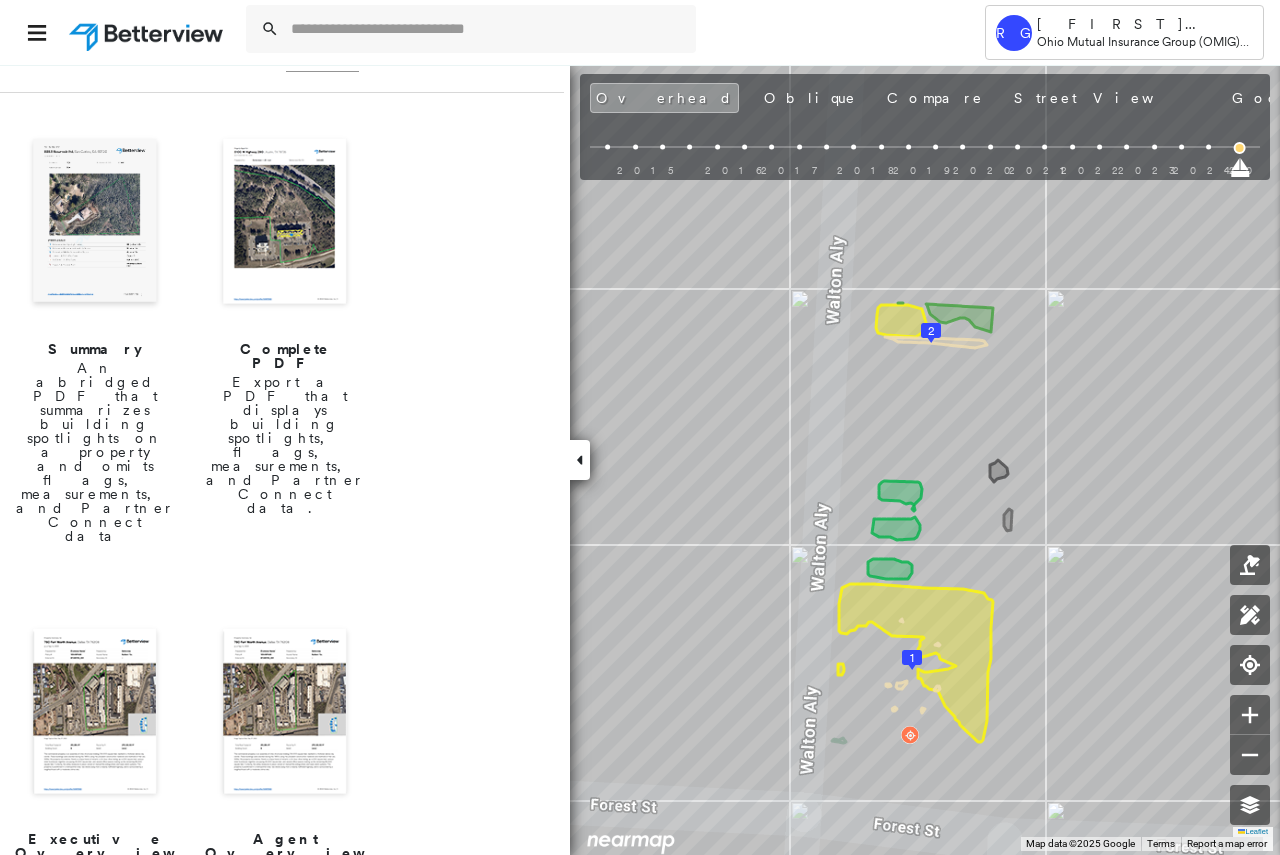 scroll, scrollTop: 0, scrollLeft: 0, axis: both 